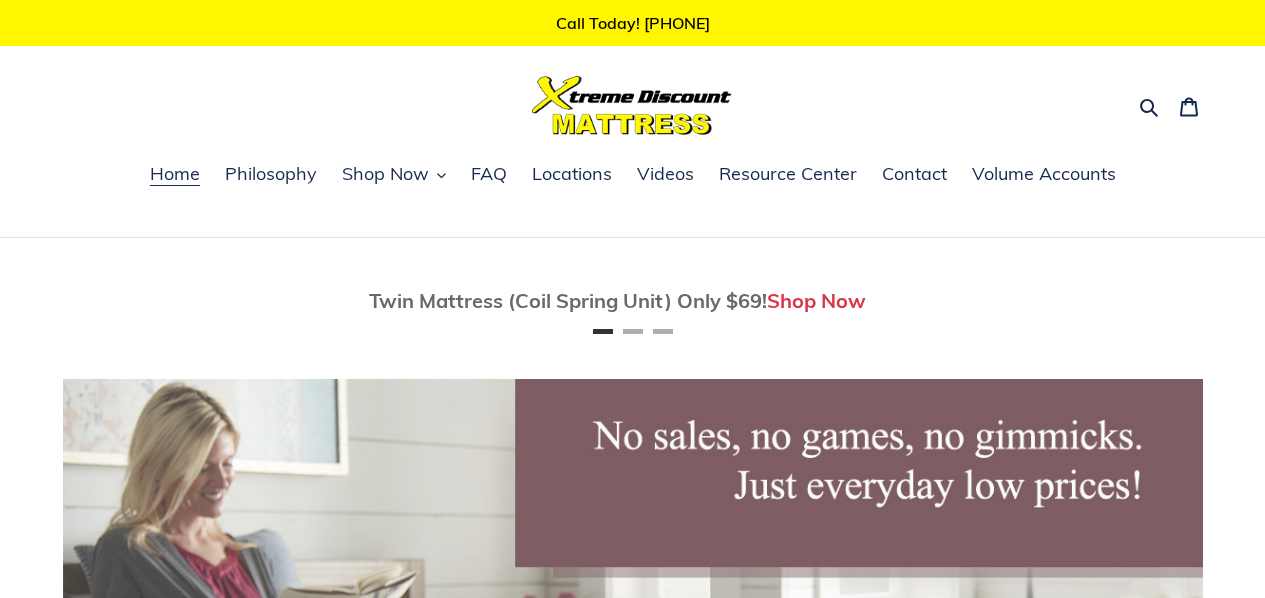 scroll, scrollTop: 0, scrollLeft: 0, axis: both 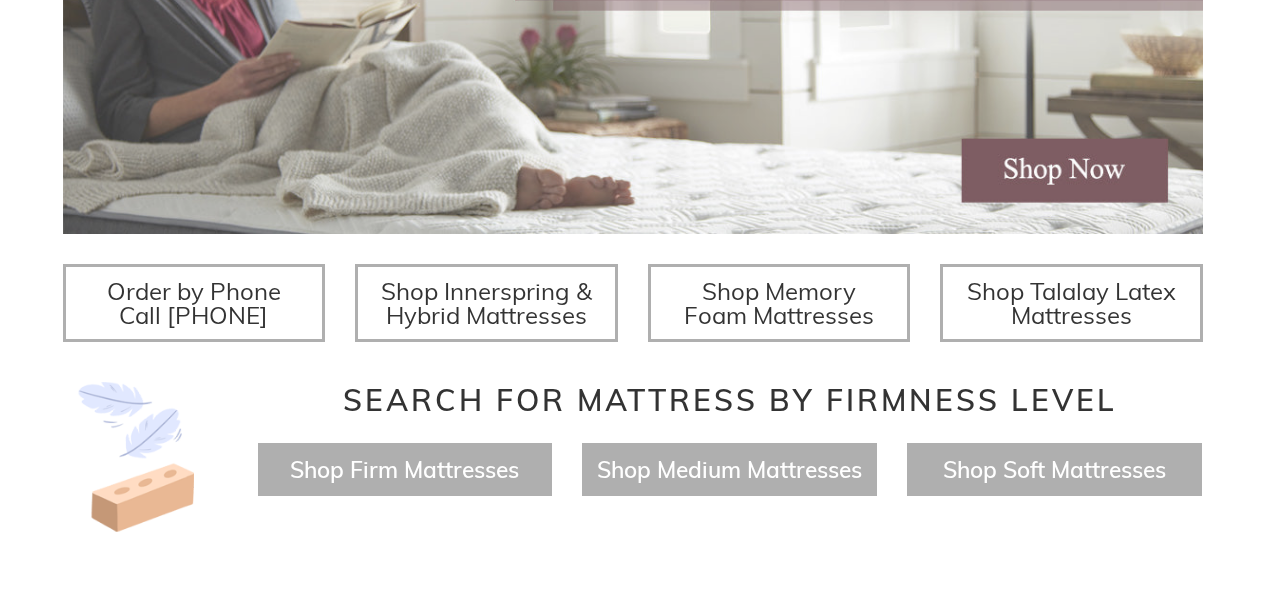 click on "Shop Innerspring & Hybrid Mattresses" at bounding box center (486, 303) 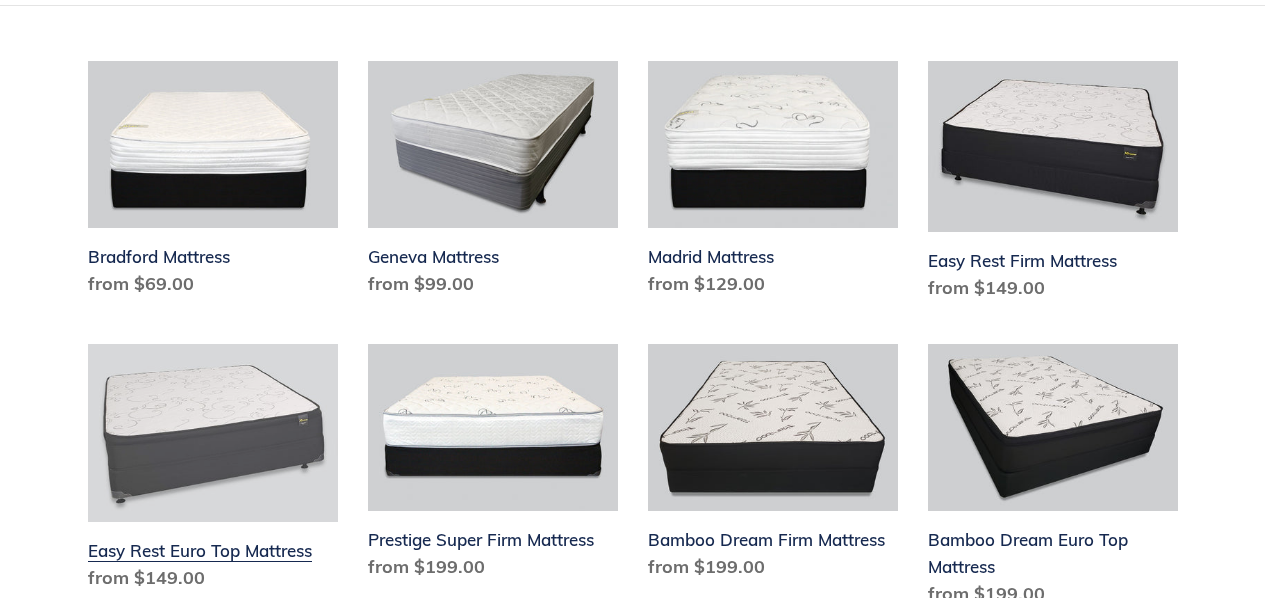 scroll, scrollTop: 718, scrollLeft: 0, axis: vertical 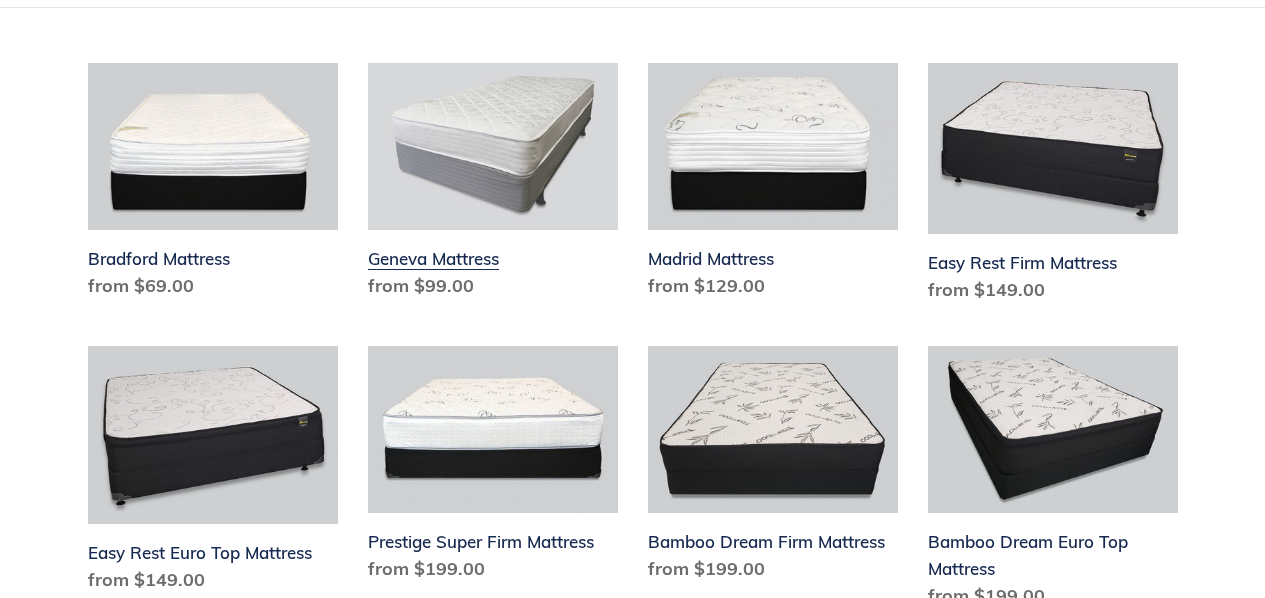 click on "Geneva Mattress" at bounding box center [493, 185] 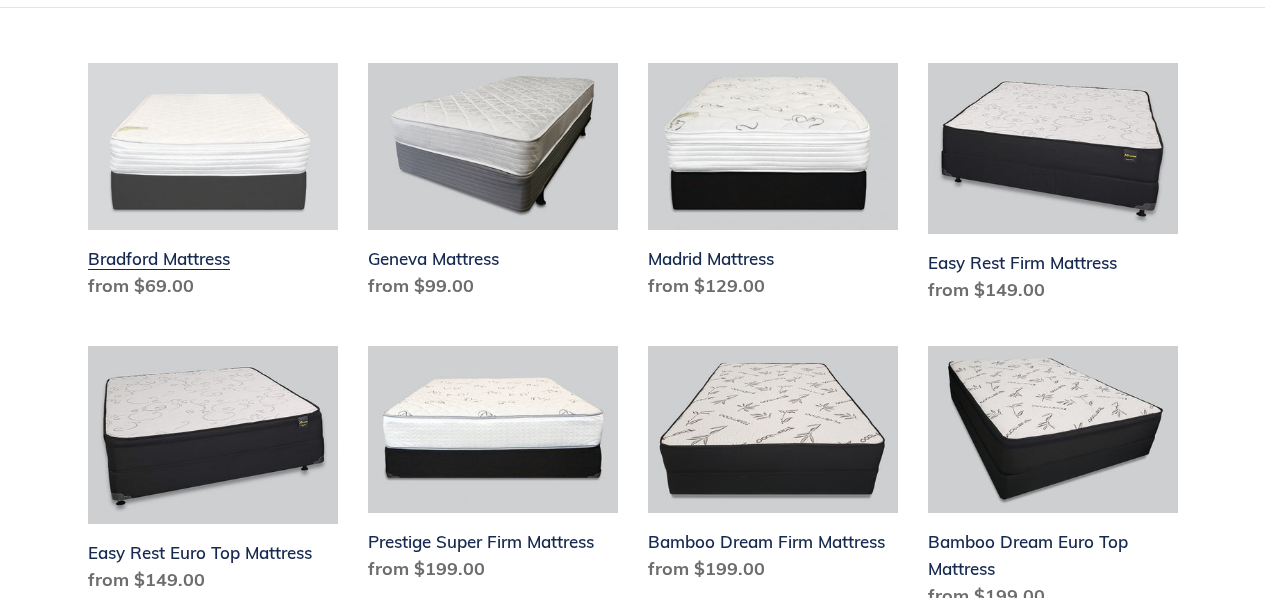click on "Bradford Mattress" at bounding box center [213, 185] 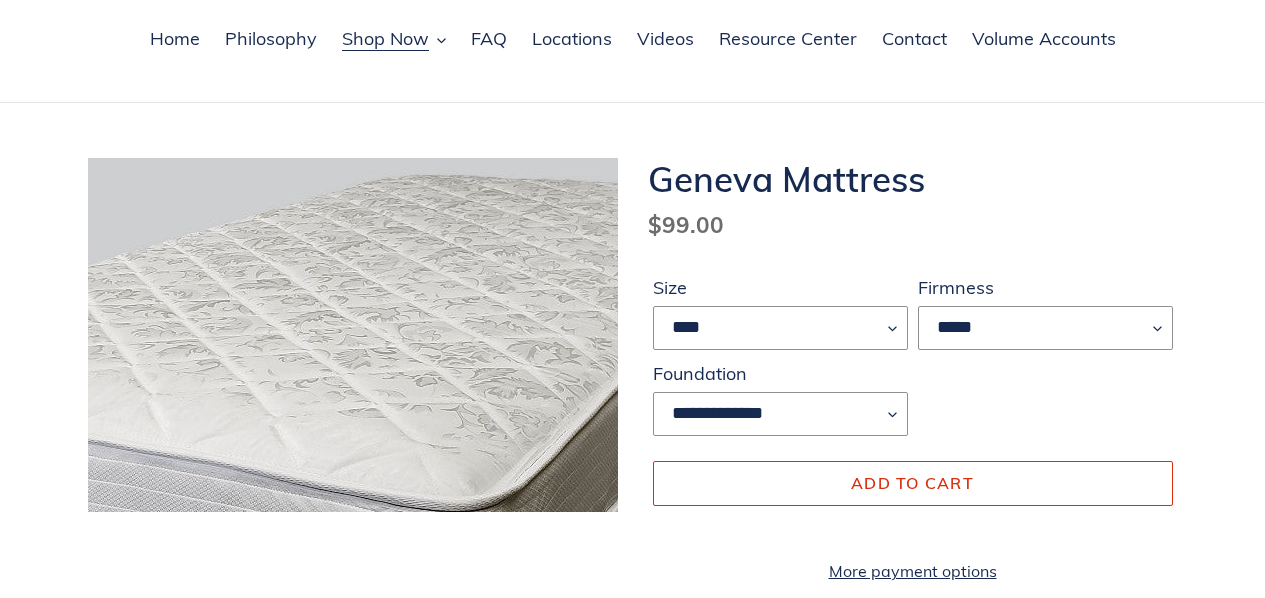 scroll, scrollTop: 135, scrollLeft: 0, axis: vertical 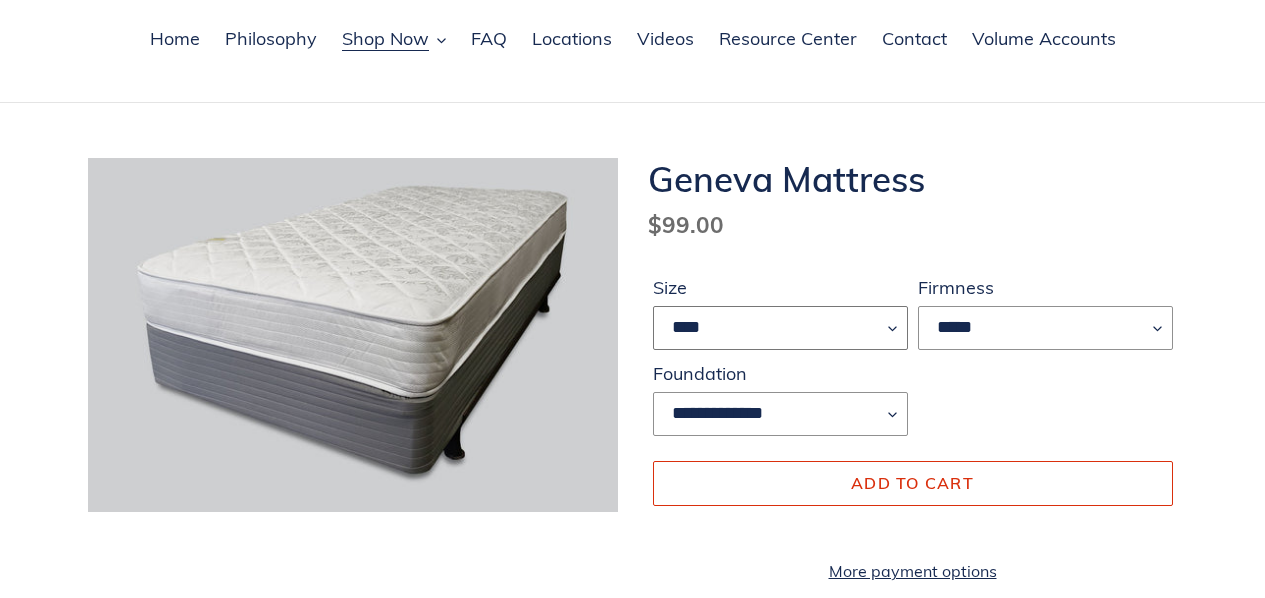 click on "**** **** *****" at bounding box center [780, 328] 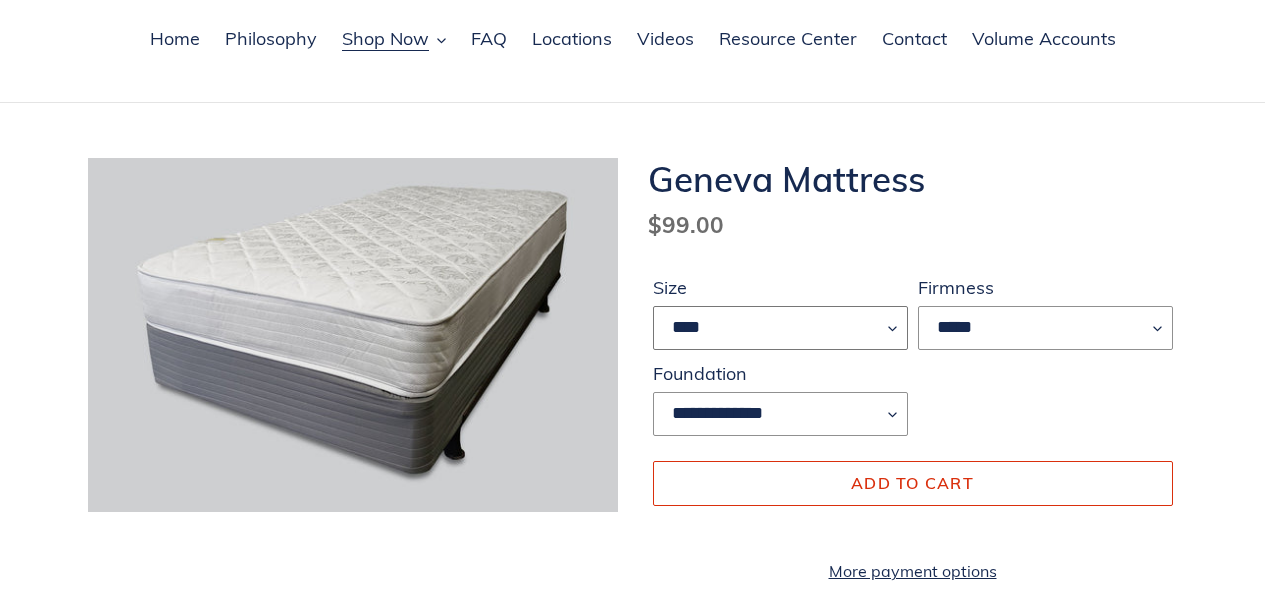select on "*****" 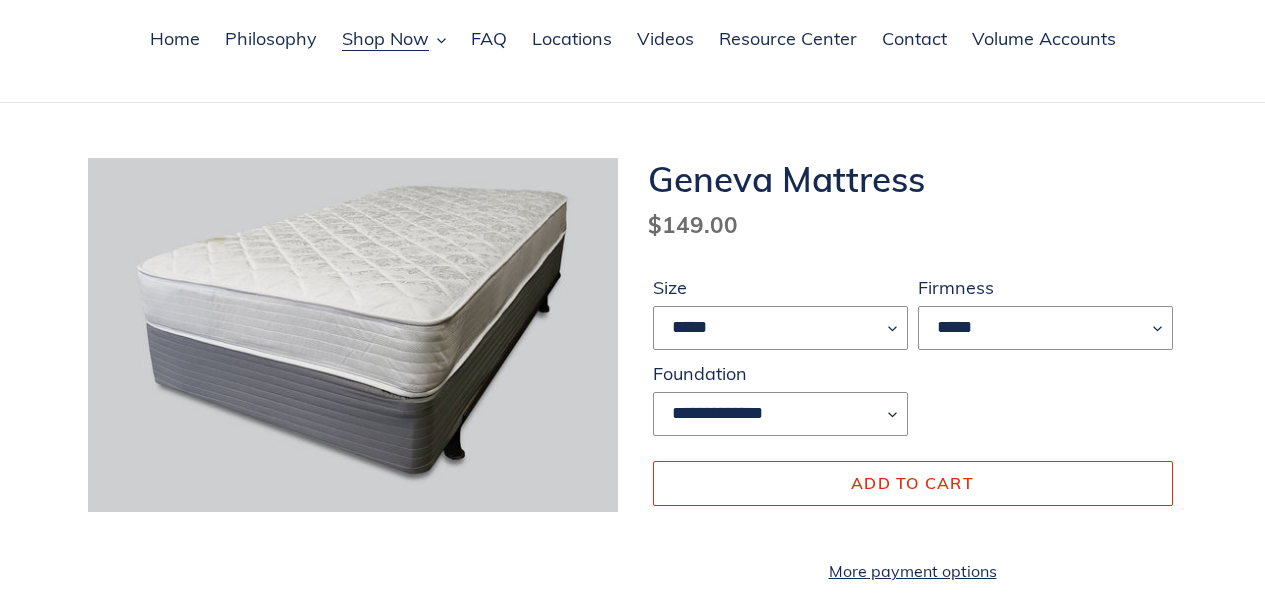 click on "Geneva Mattress
Regular price
$149.00
Sale price
$99.00
Regular price
$149.00
Sale
Sold out
Unit price
/ per
Size
**** **** *****
Firmness
*****
Error" at bounding box center (632, 1297) 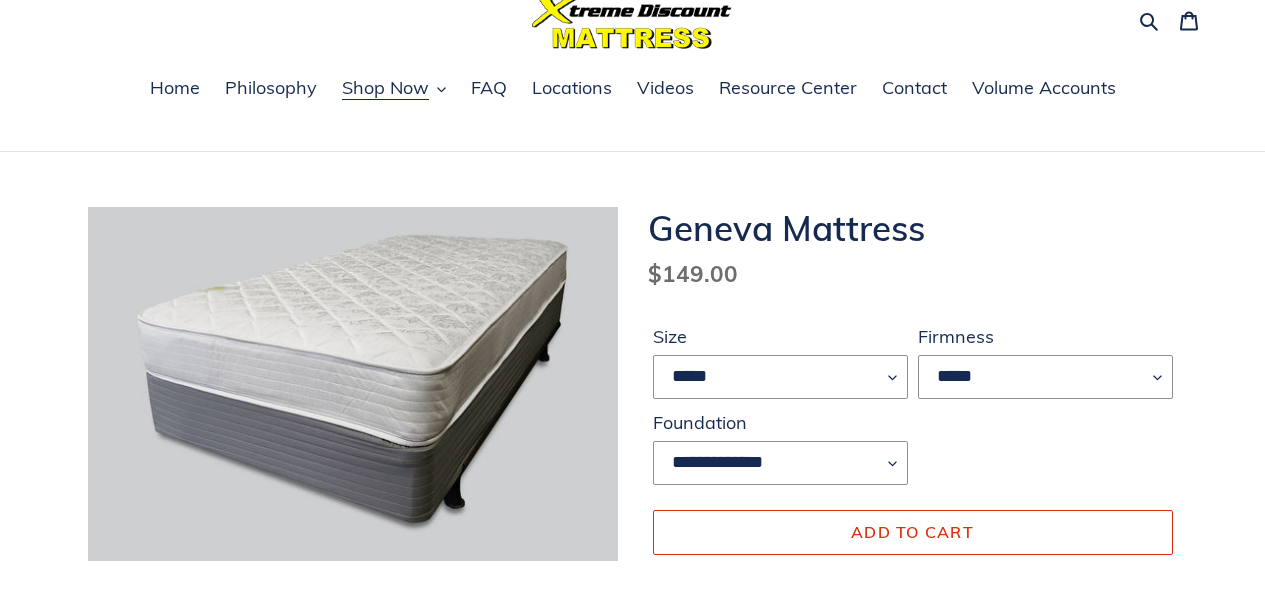 scroll, scrollTop: 0, scrollLeft: 0, axis: both 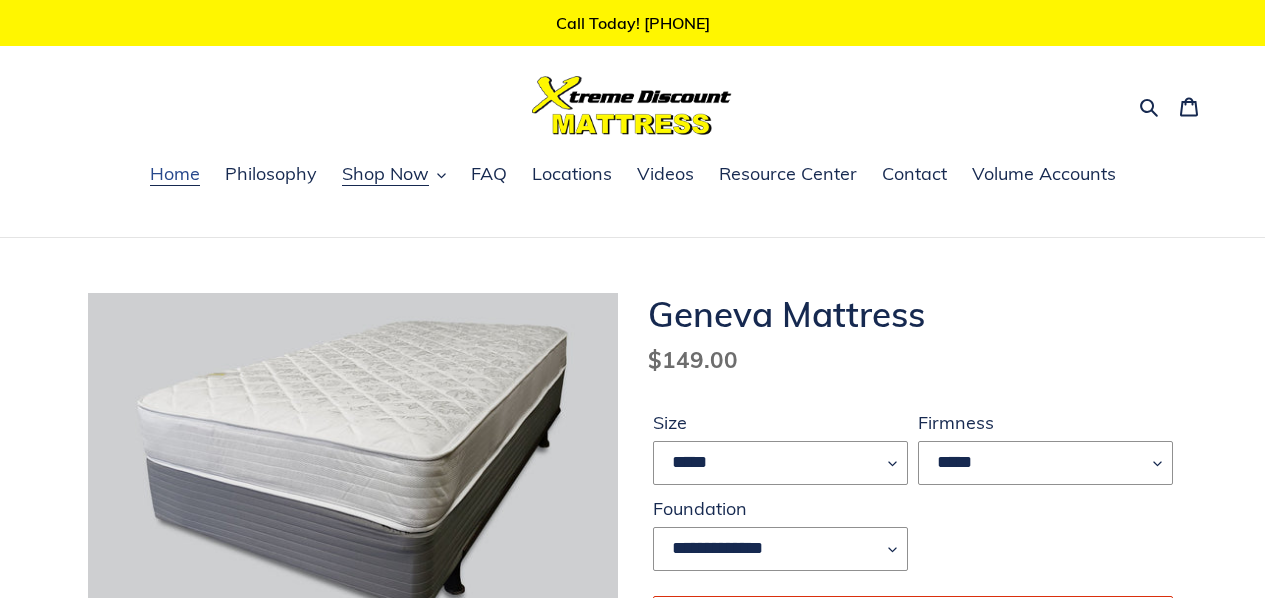 click on "Home" at bounding box center [175, 174] 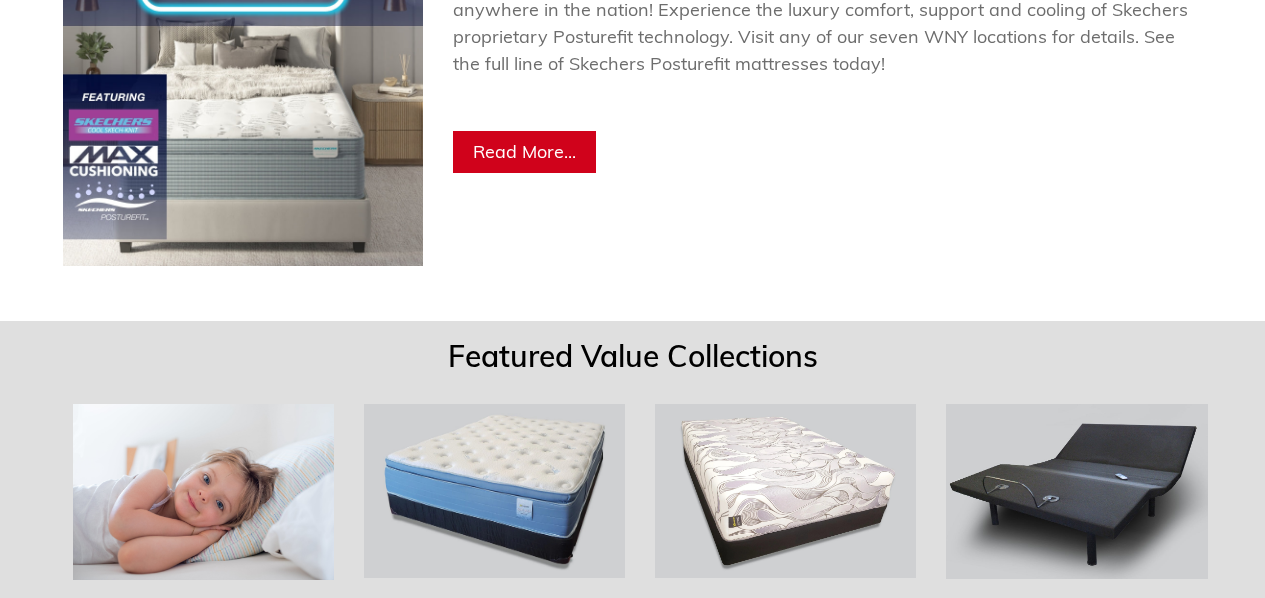 scroll, scrollTop: 688, scrollLeft: 0, axis: vertical 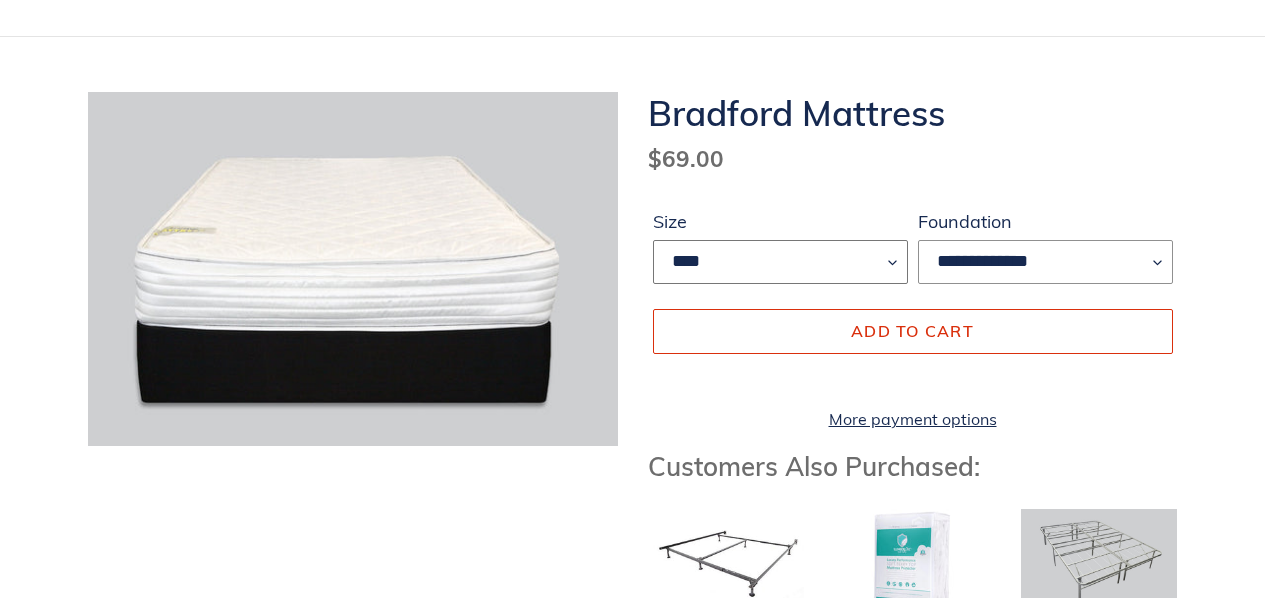 click on "**** ****" at bounding box center (780, 262) 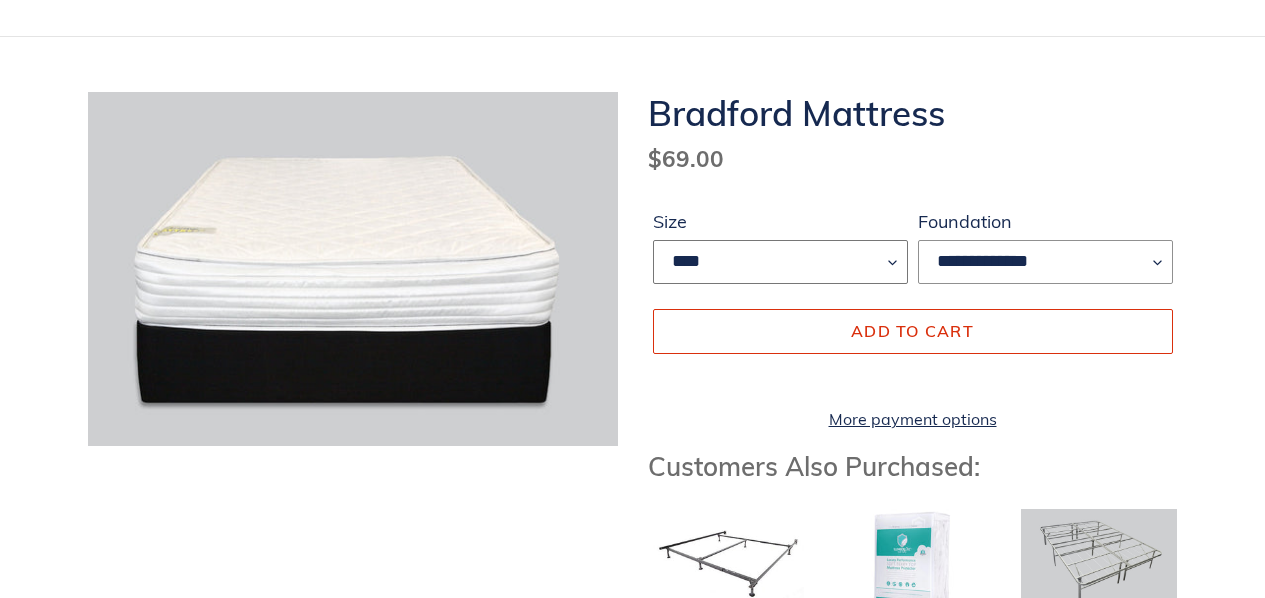 select on "****" 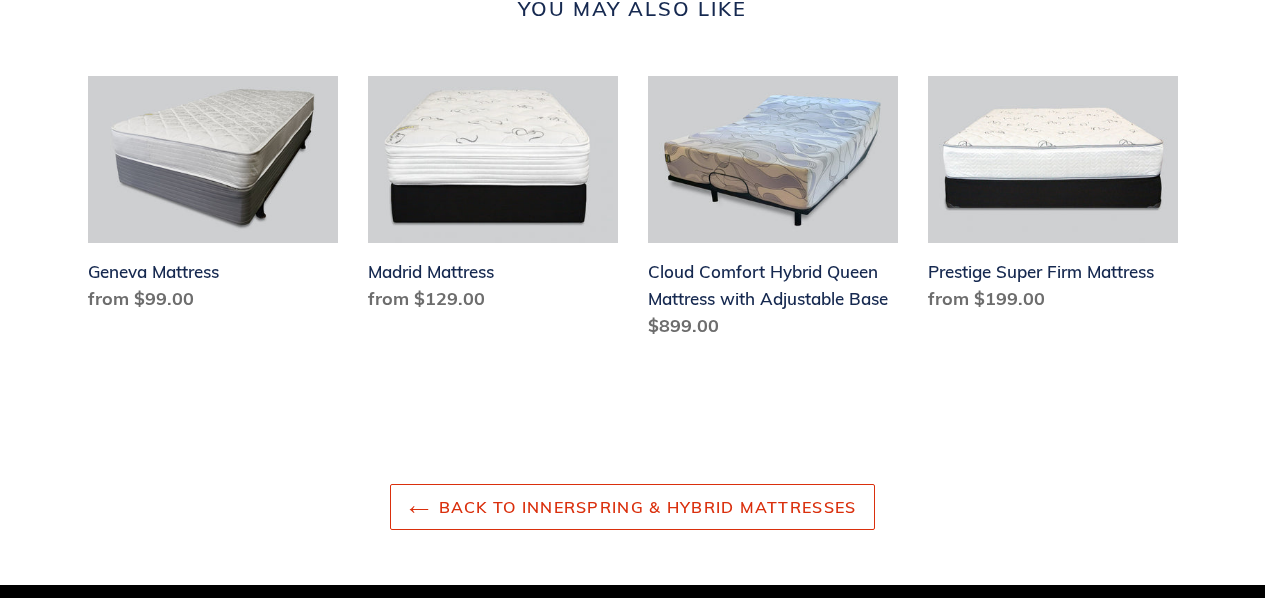 scroll, scrollTop: 2612, scrollLeft: 0, axis: vertical 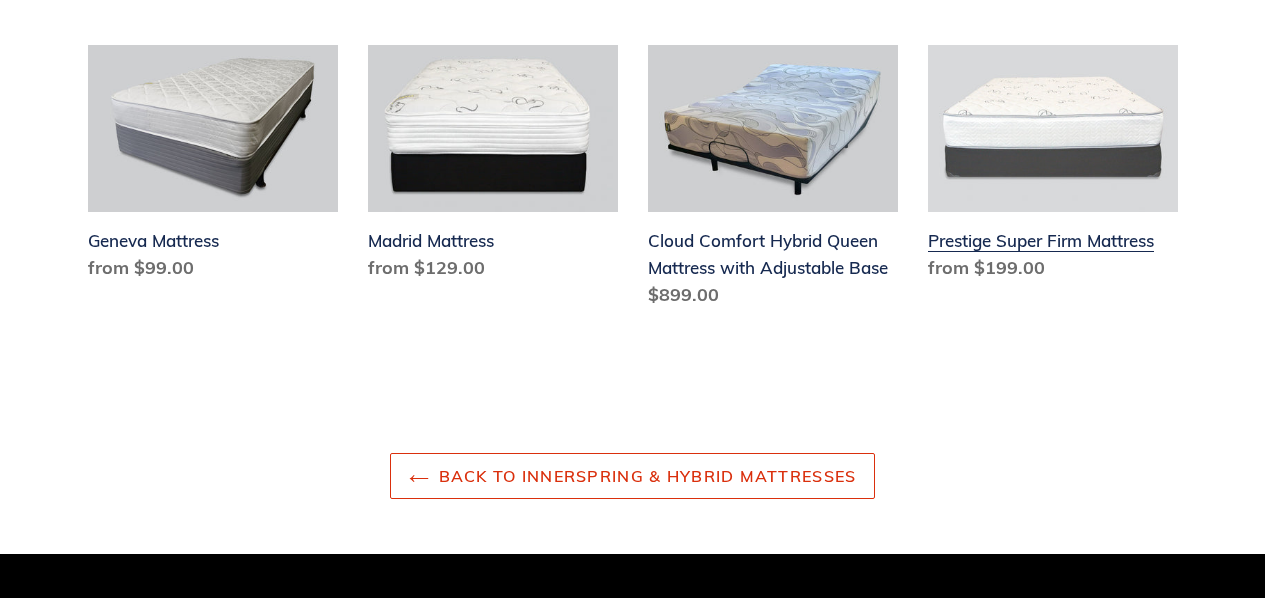click on "Prestige Super Firm Mattress" at bounding box center (1053, 167) 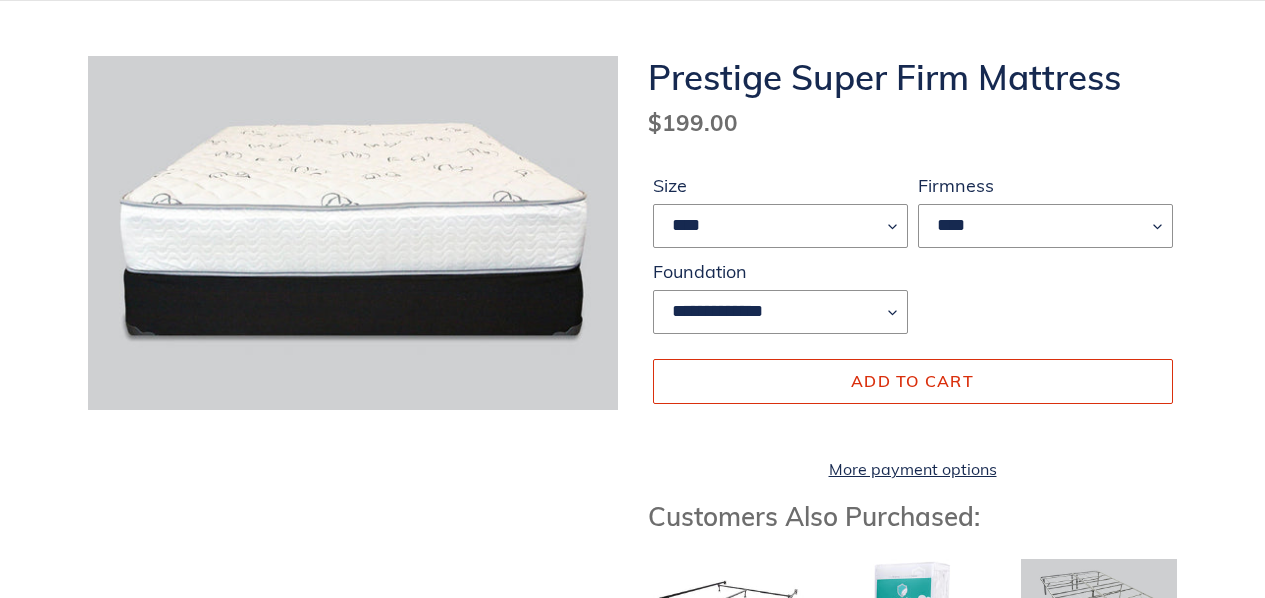 scroll, scrollTop: 237, scrollLeft: 0, axis: vertical 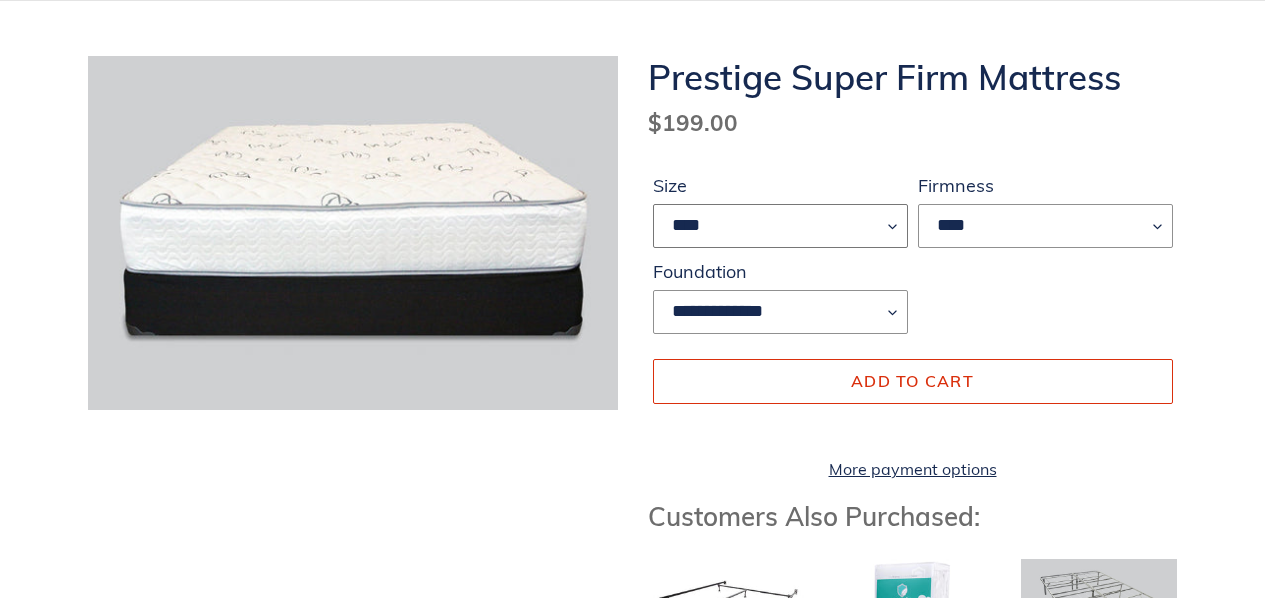 click on "**** **** ***** ****" at bounding box center (780, 226) 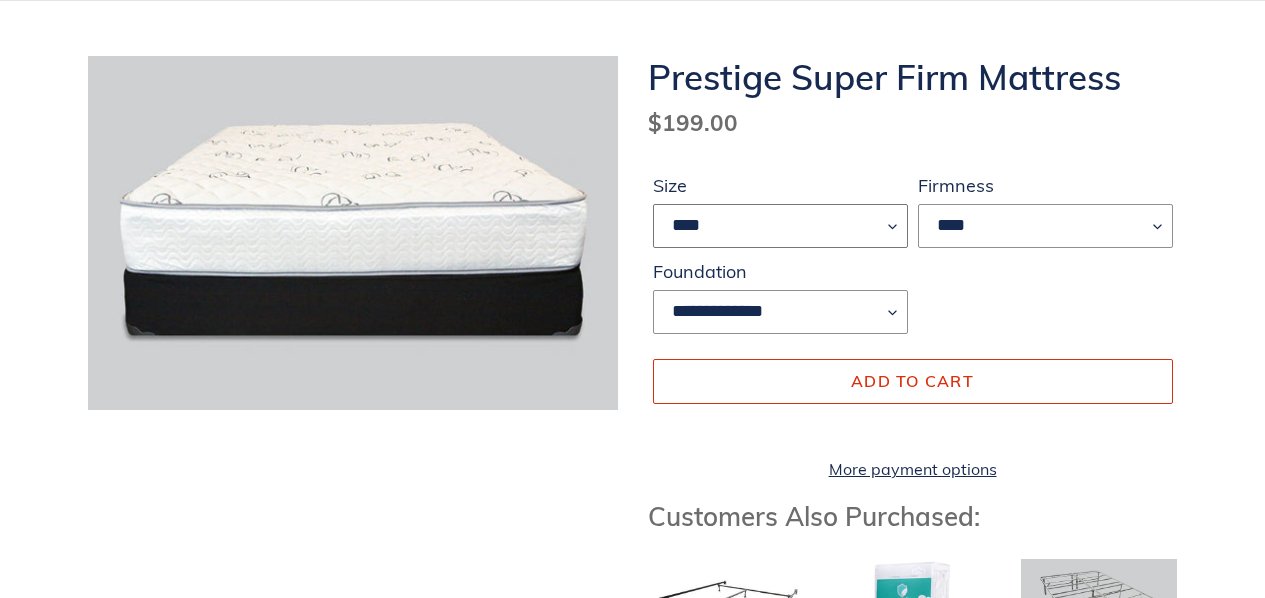 select on "*****" 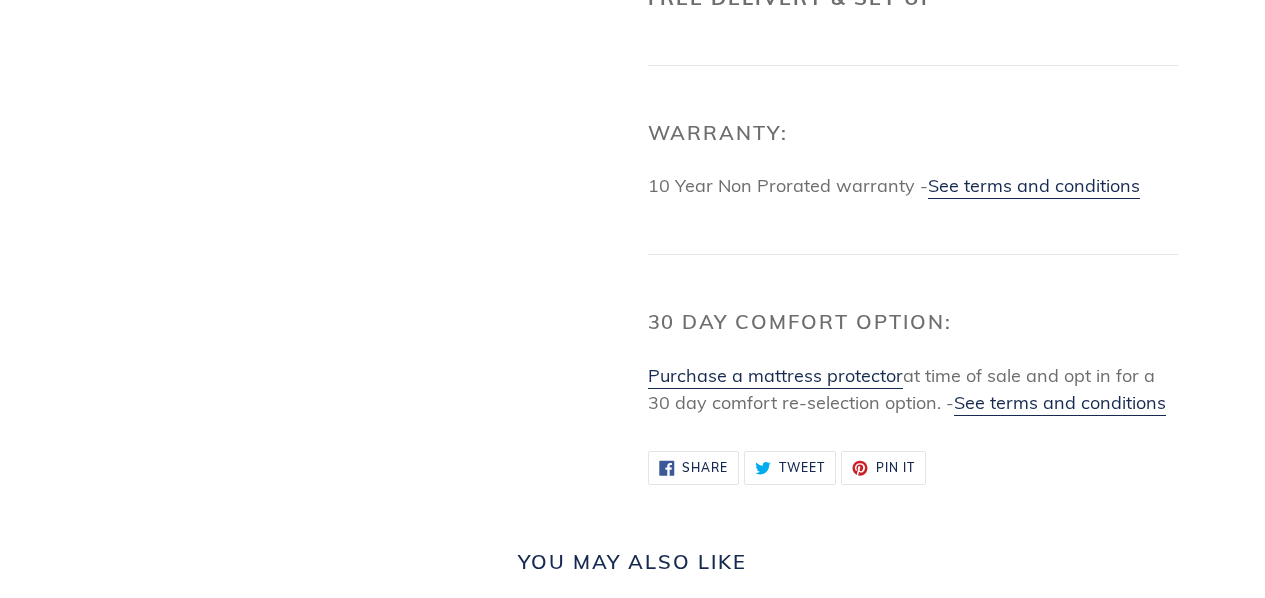 scroll, scrollTop: 2704, scrollLeft: 0, axis: vertical 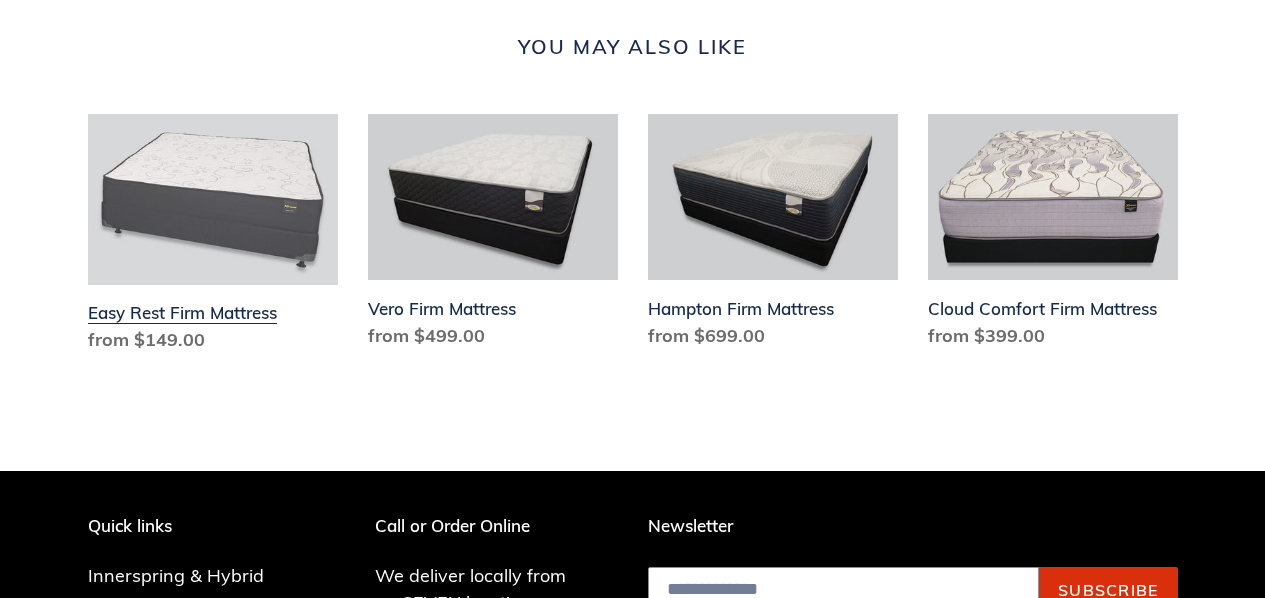 click on "Easy Rest Firm Mattress" at bounding box center [213, 238] 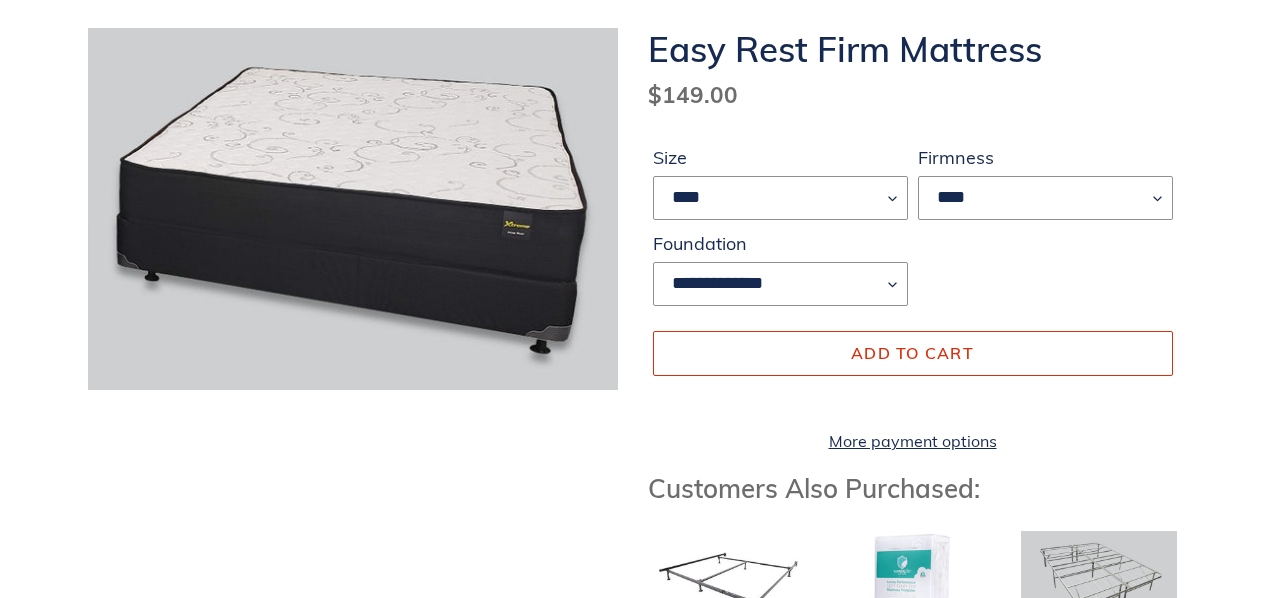 scroll, scrollTop: 265, scrollLeft: 0, axis: vertical 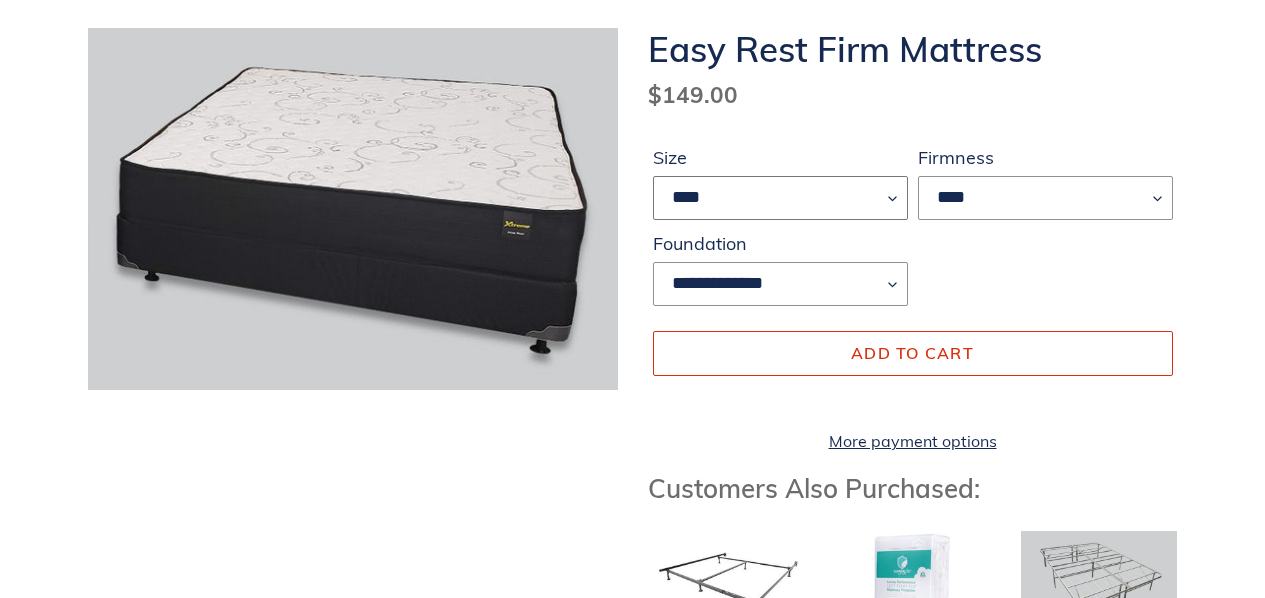 click on "**** ******* **** ***** ****" at bounding box center (780, 198) 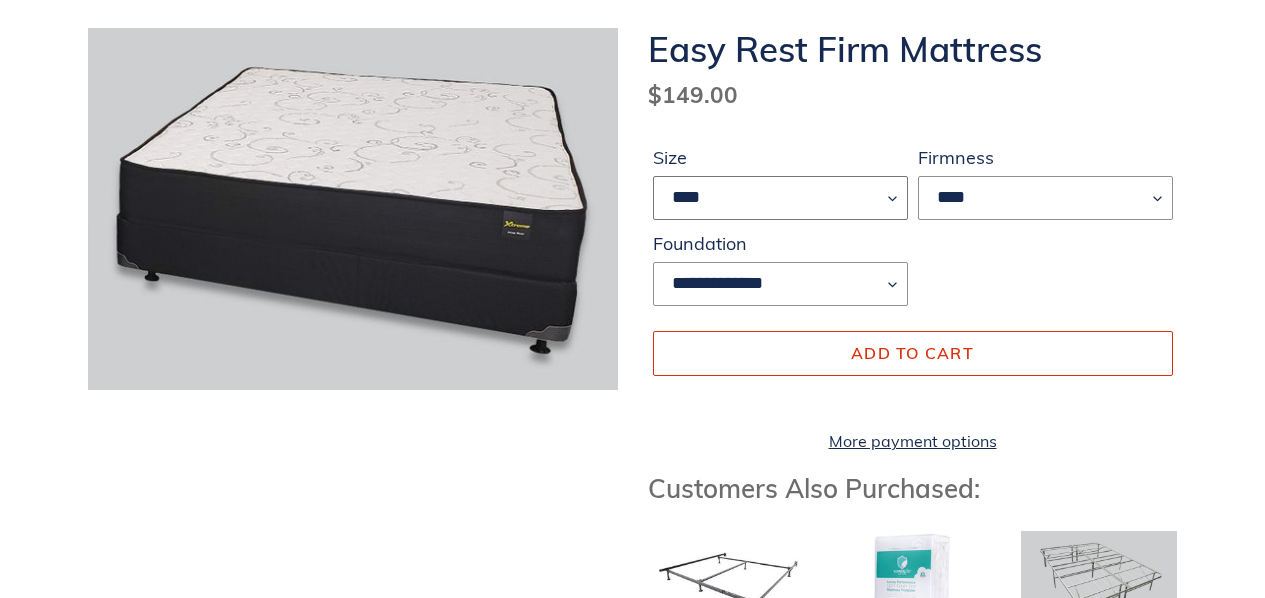 select on "*****" 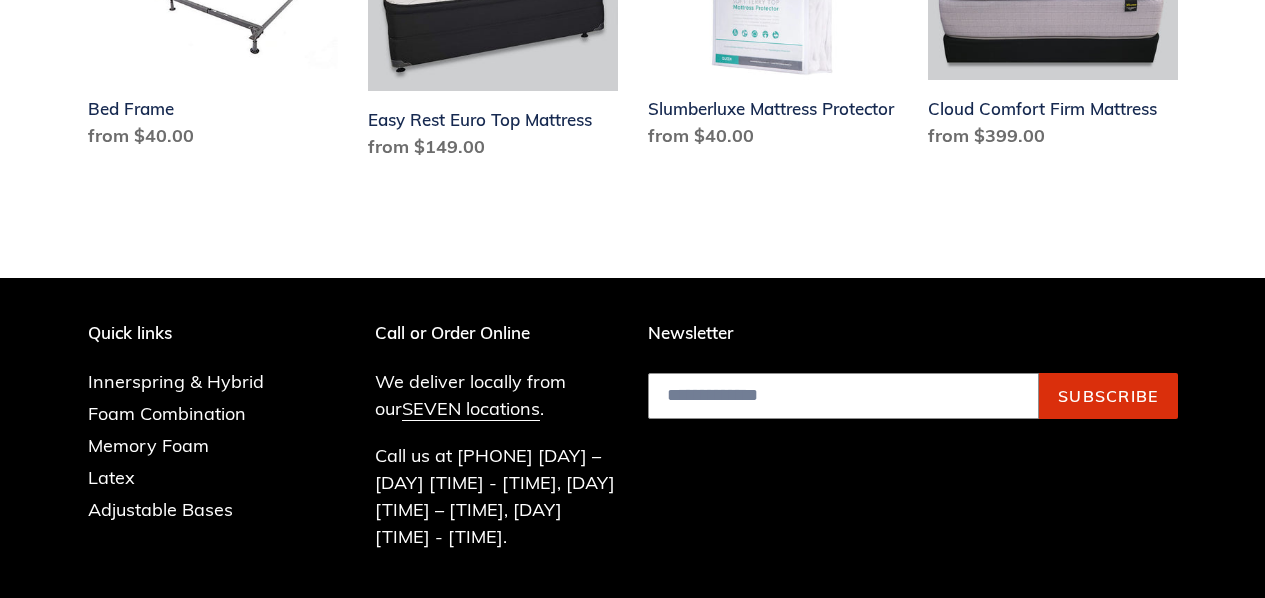 scroll, scrollTop: 2775, scrollLeft: 0, axis: vertical 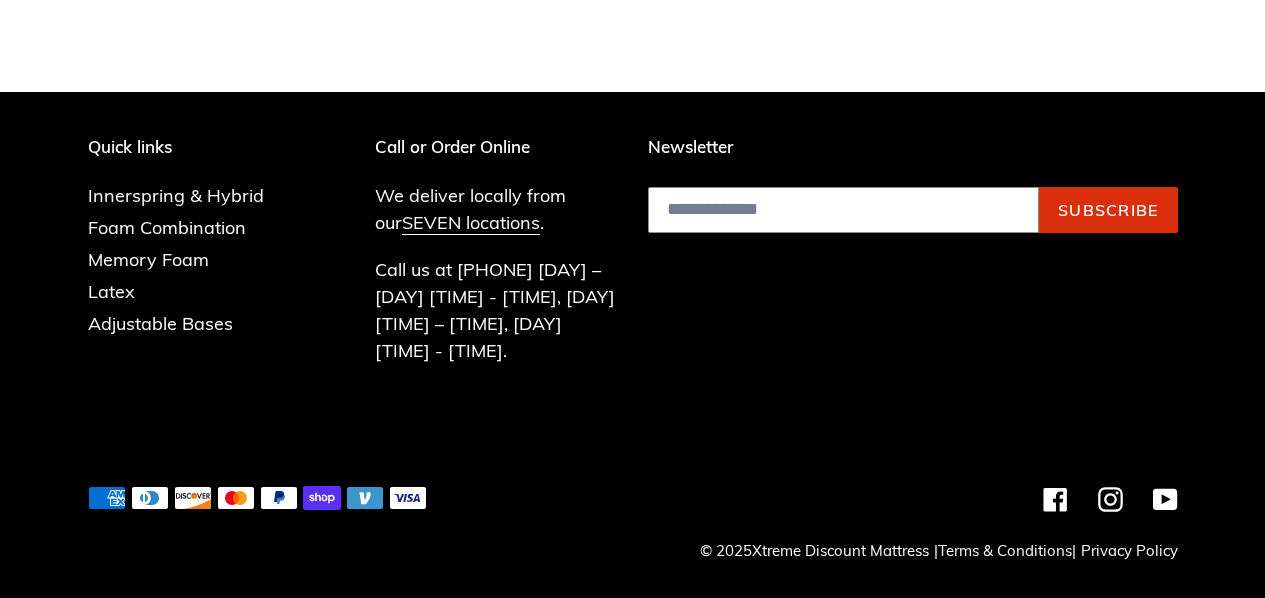 click on "We deliver locally from our  SEVEN locations ." at bounding box center [496, 209] 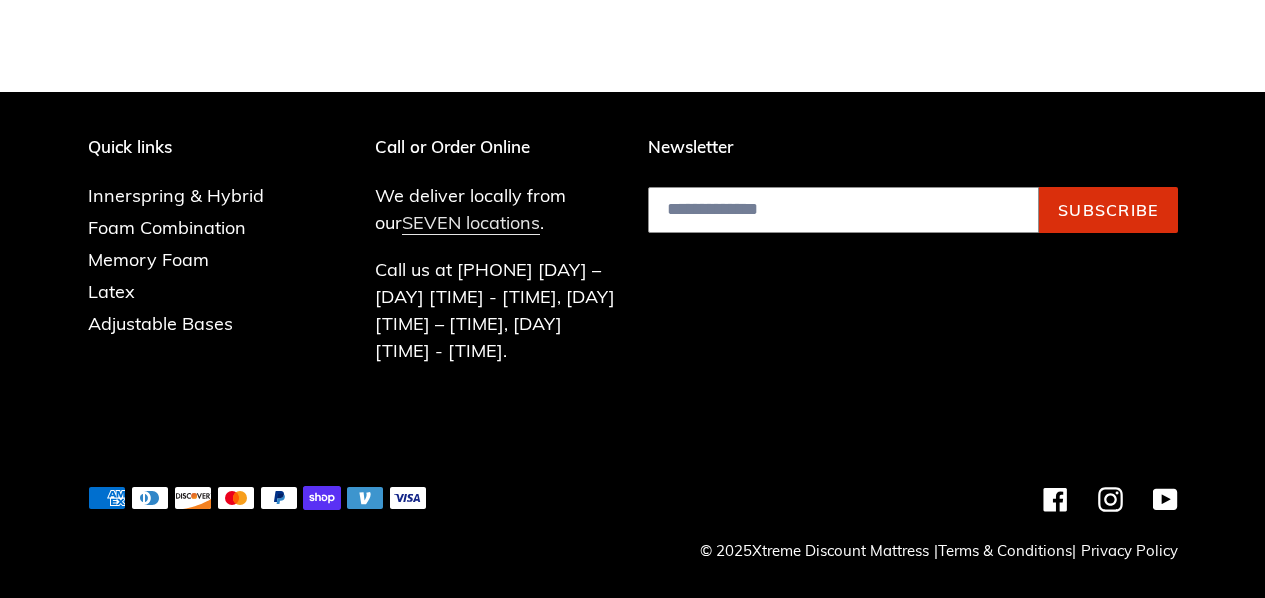 click on "SEVEN locations" at bounding box center [471, 223] 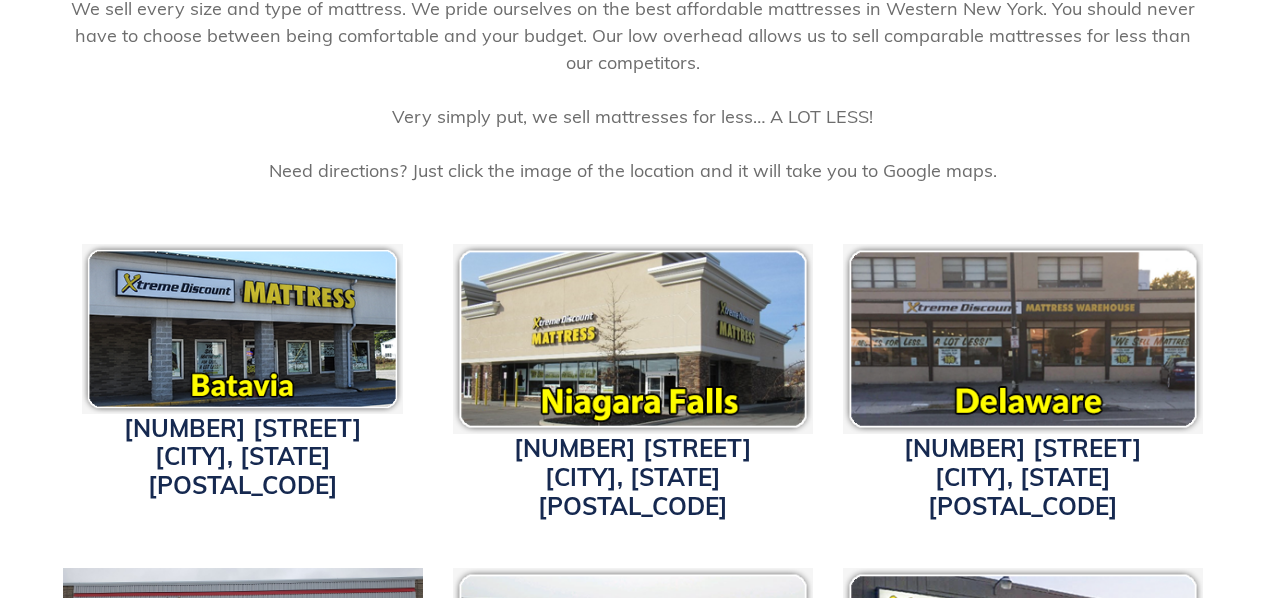 scroll, scrollTop: 799, scrollLeft: 0, axis: vertical 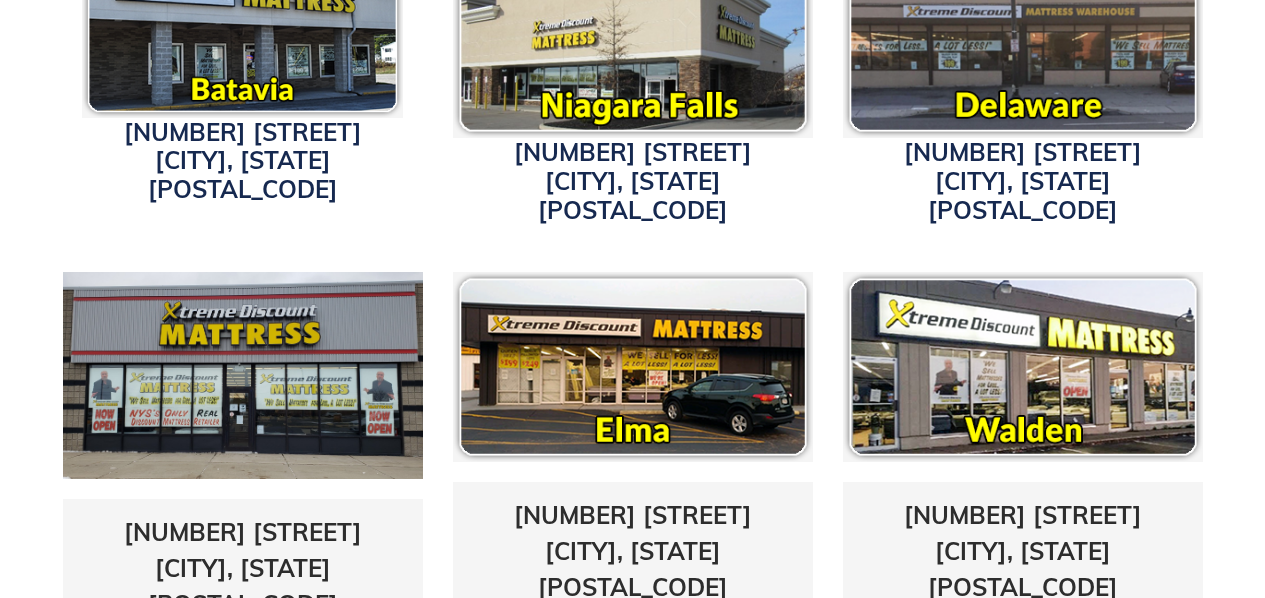 click at bounding box center [1023, 43] 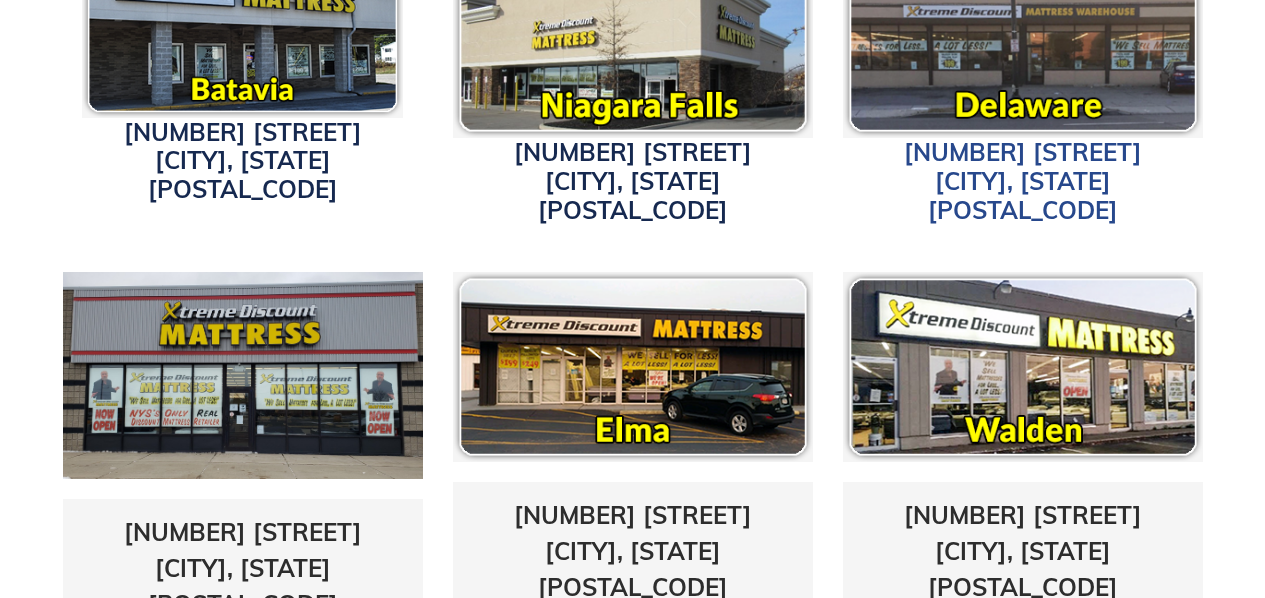 click on "[NUMBER] [STREET]
[CITY], [STATE] [POSTAL_CODE]" at bounding box center (1023, 181) 